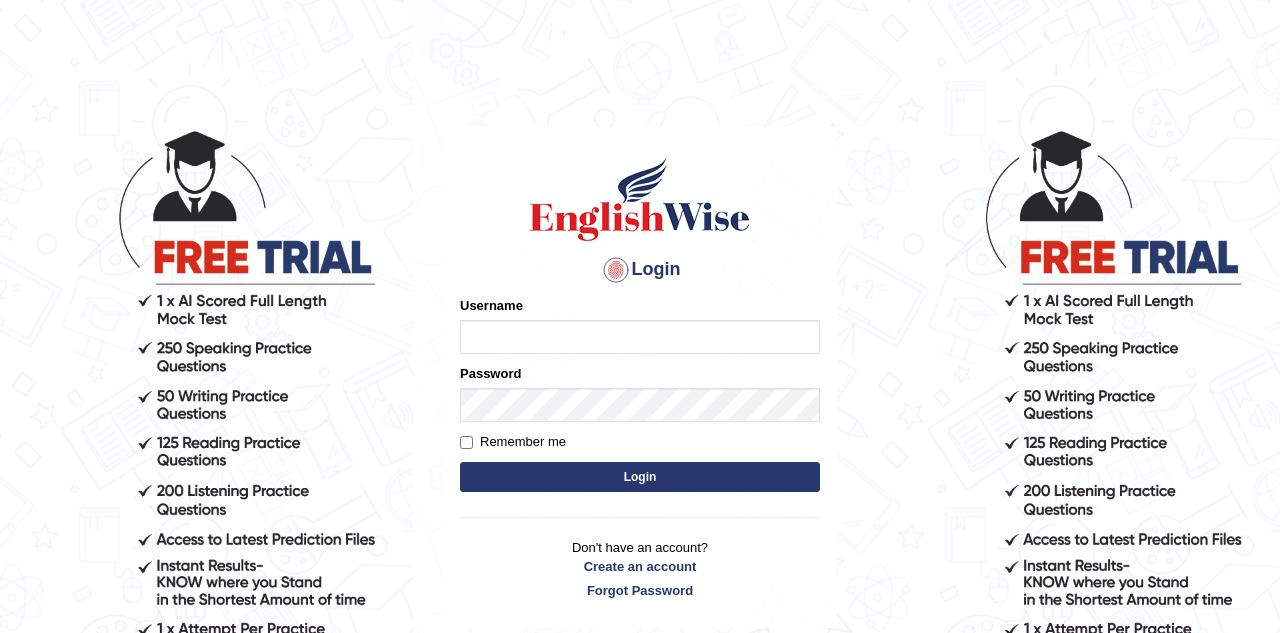 scroll, scrollTop: 0, scrollLeft: 0, axis: both 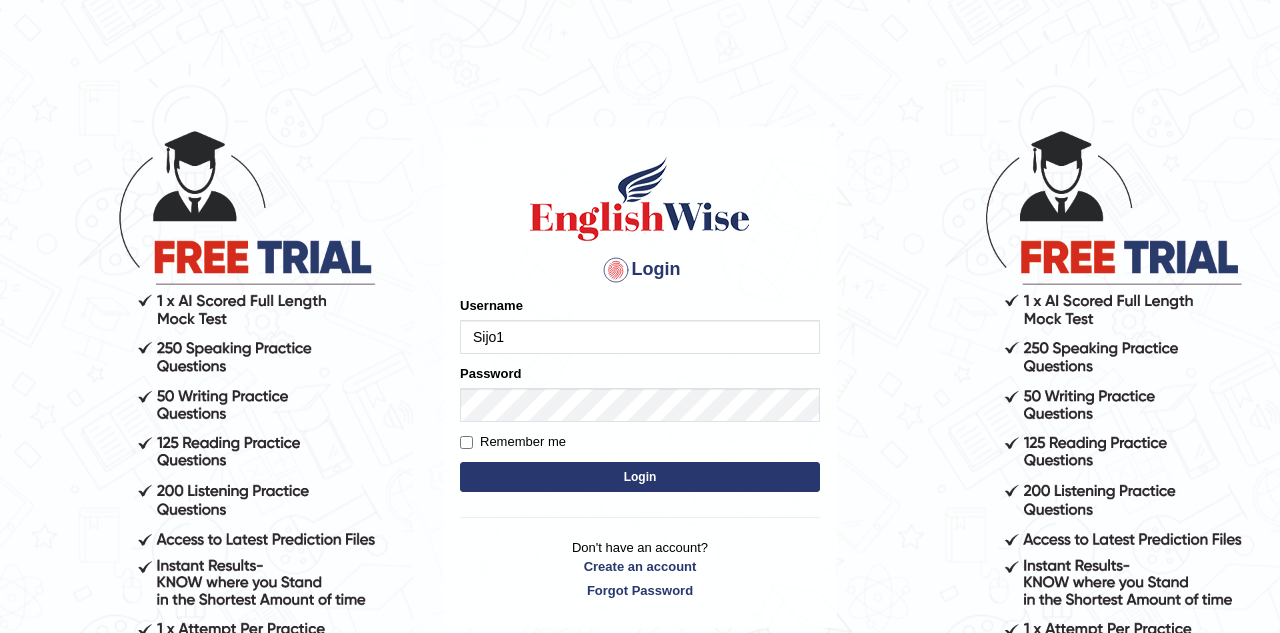 click on "Login" at bounding box center [640, 477] 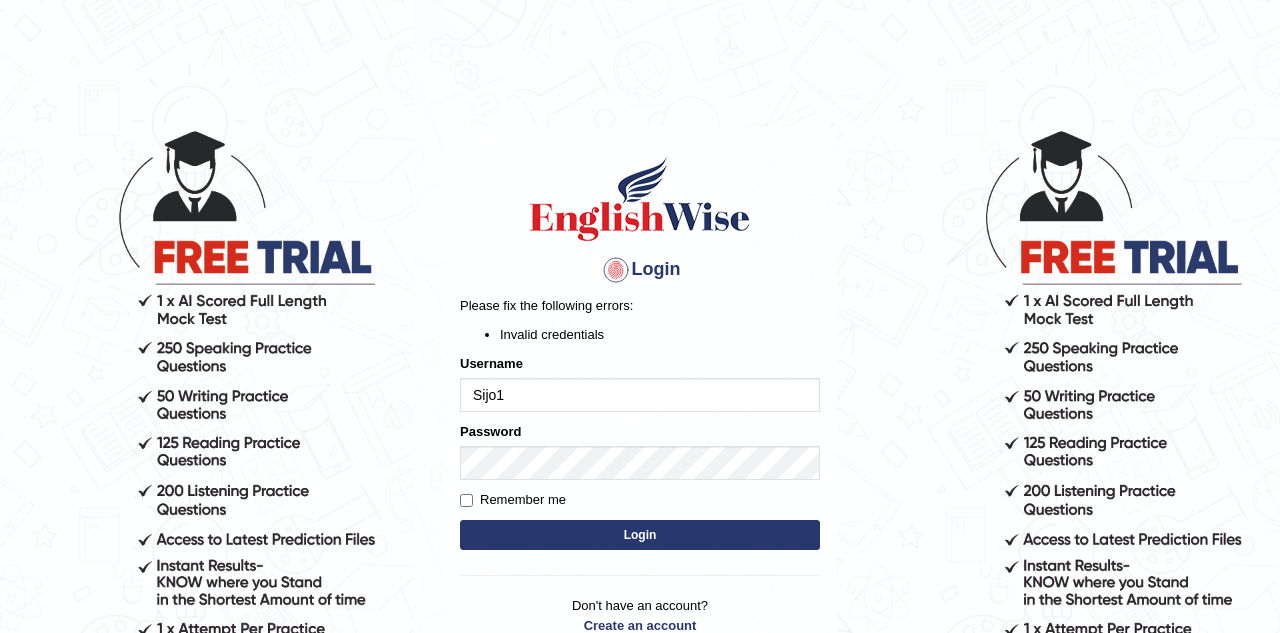 scroll, scrollTop: 0, scrollLeft: 0, axis: both 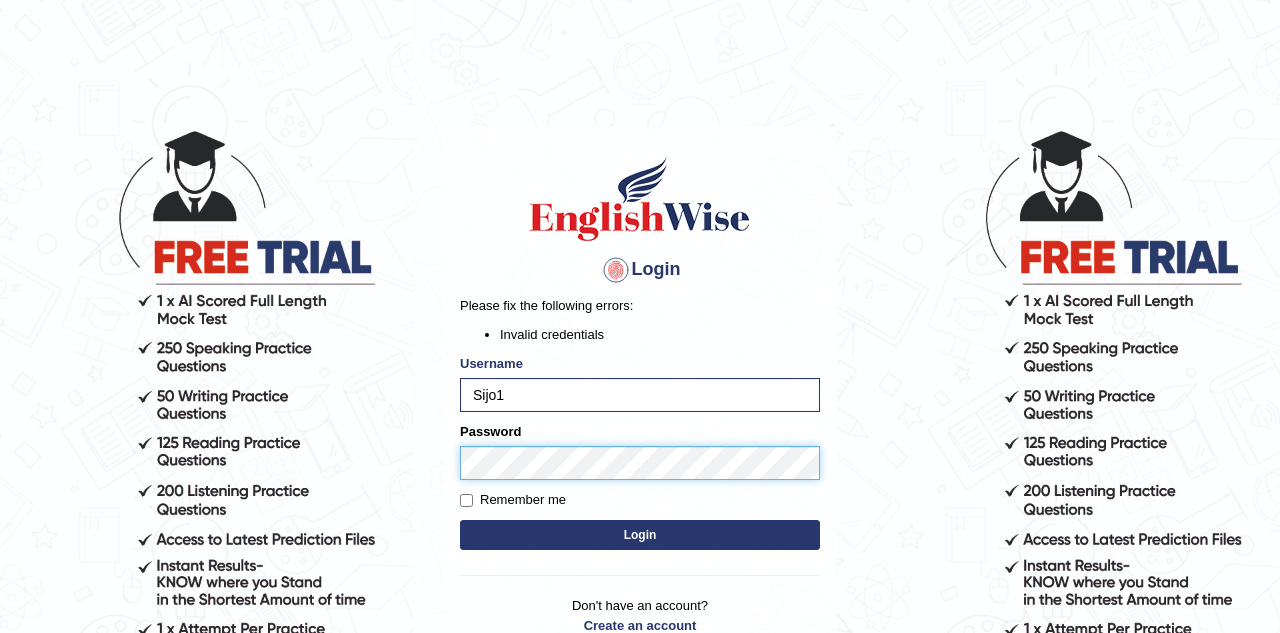 click on "Login
Please fix the following errors: Invalid credentials
Username
Sijo1
Password
Remember me
Login
Don't have an account?
Create an account
Forgot Password
2025 ©  English Wise.  All Rights Reserved  Back to English Wise" at bounding box center (640, 380) 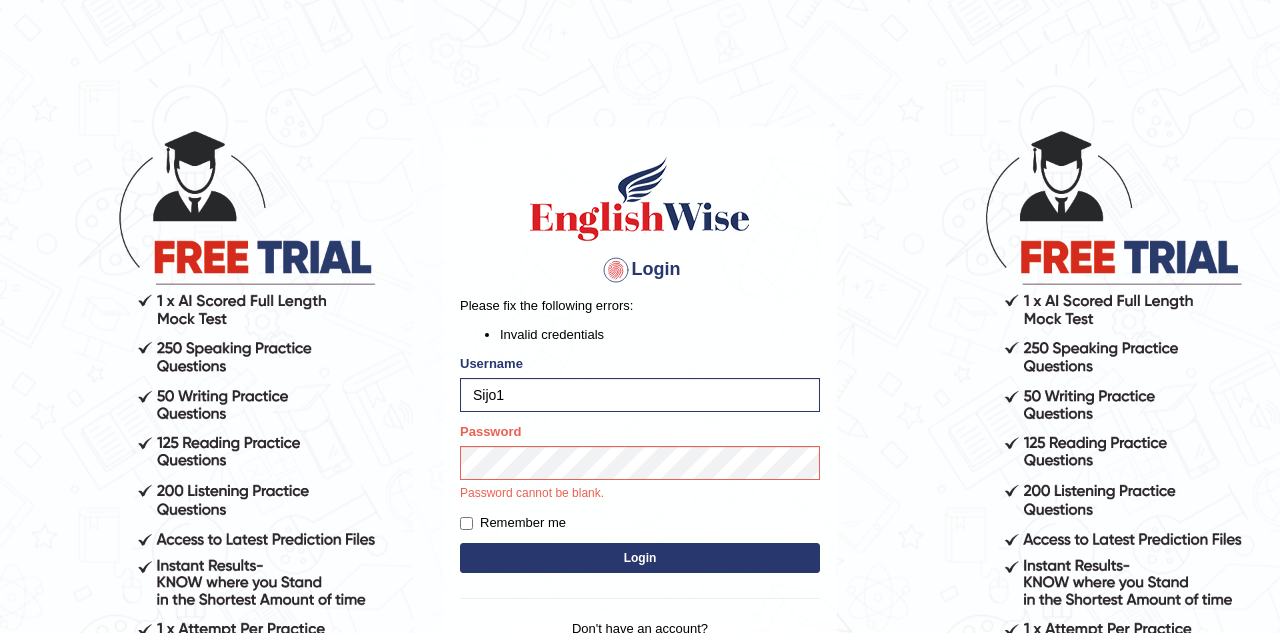 click on "Login" at bounding box center [640, 558] 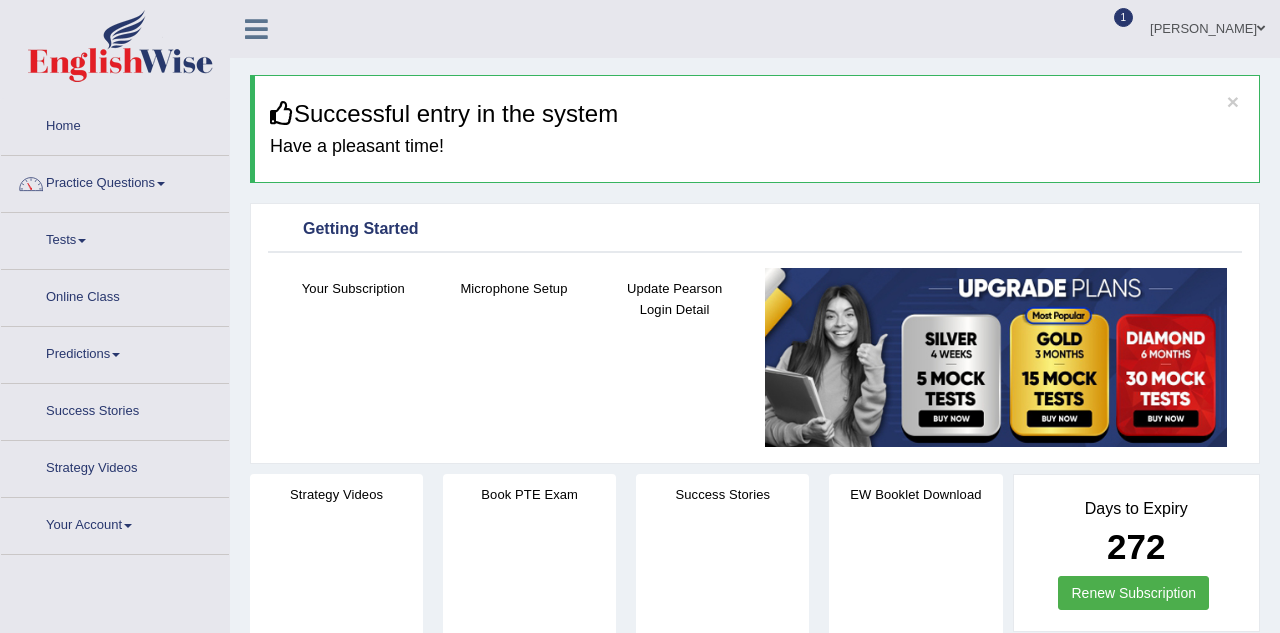 scroll, scrollTop: 0, scrollLeft: 0, axis: both 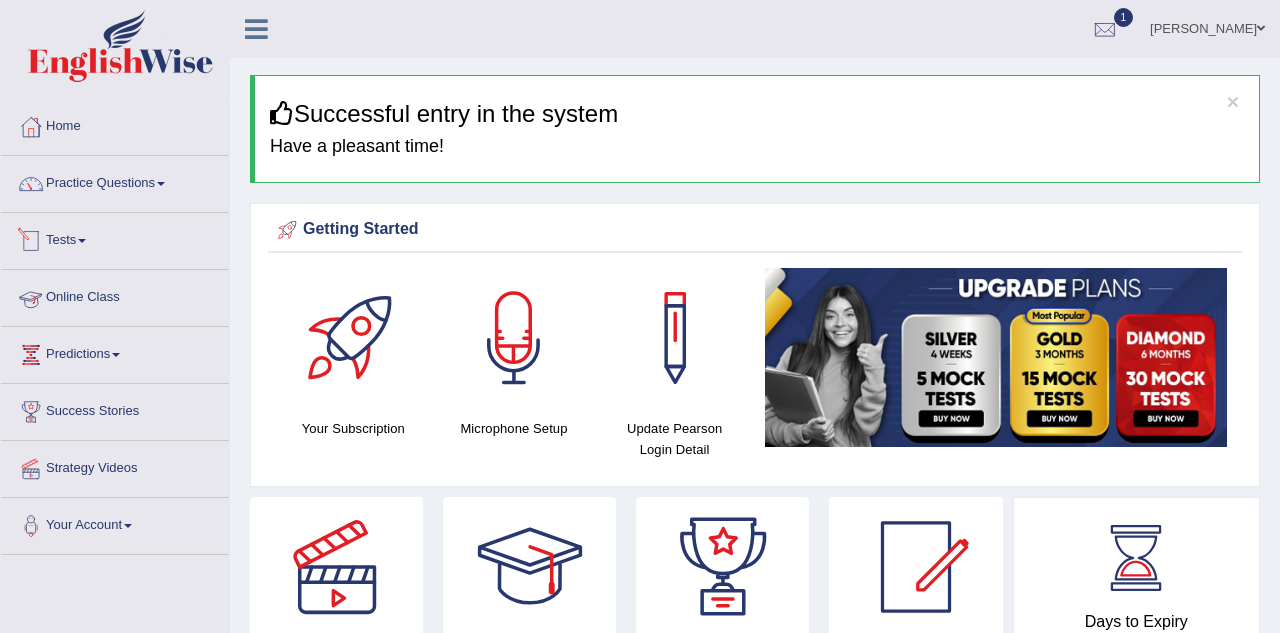 click on "Tests" at bounding box center [115, 238] 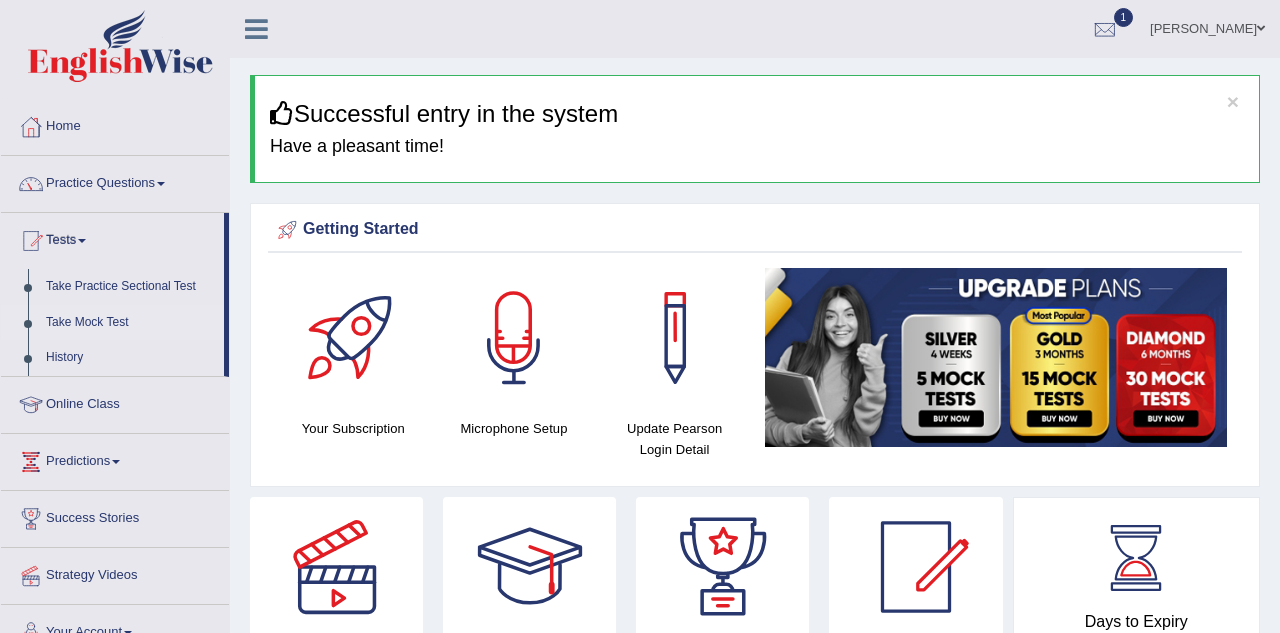 click on "Take Mock Test" at bounding box center (130, 323) 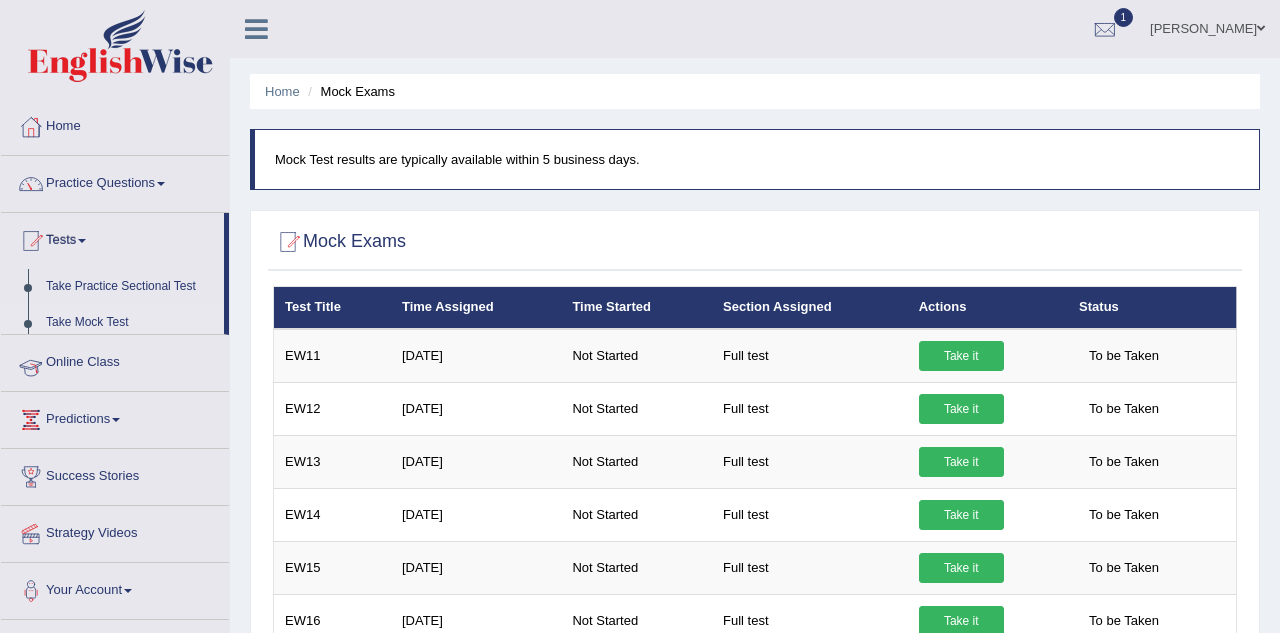 scroll, scrollTop: 0, scrollLeft: 0, axis: both 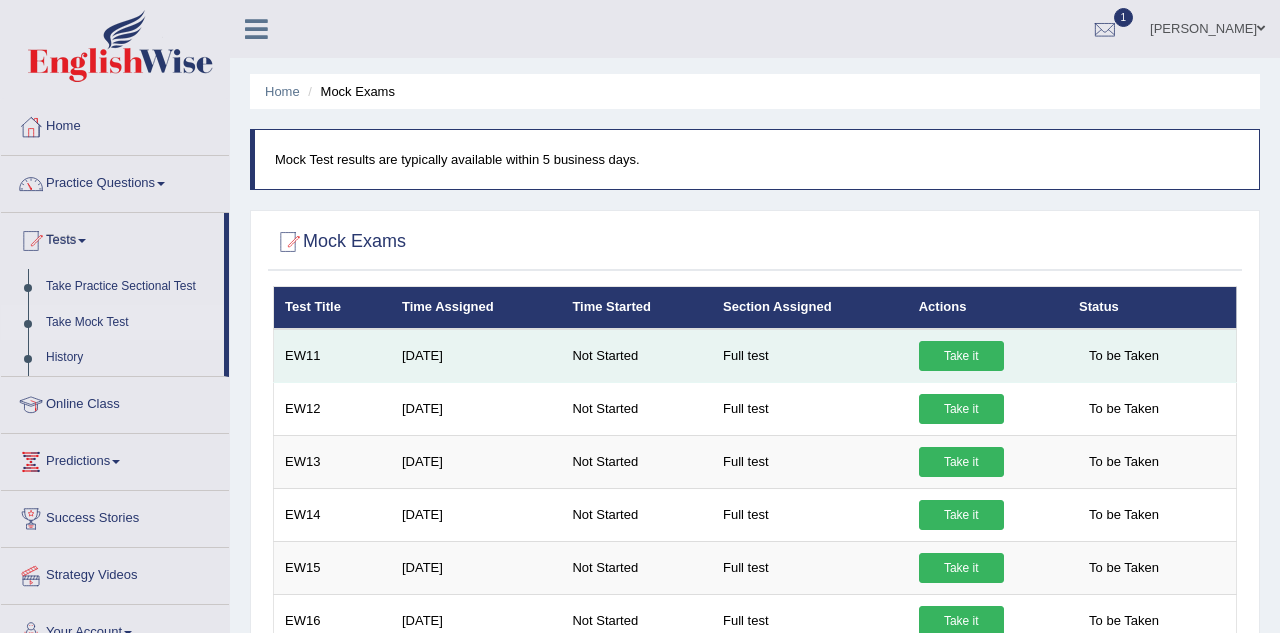 click on "Take it" at bounding box center (961, 356) 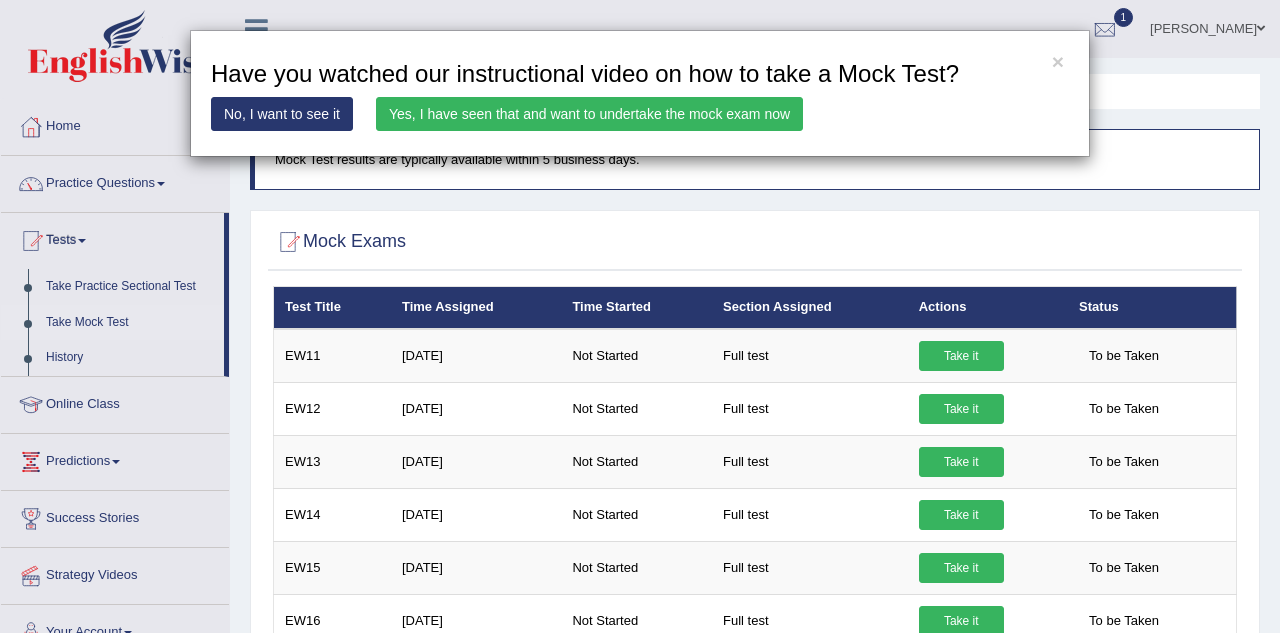 click on "×
Have you watched our instructional video on how to take a Mock Test?
No, I want to see it
Yes, I have seen that and want to undertake the mock exam now" at bounding box center (640, 316) 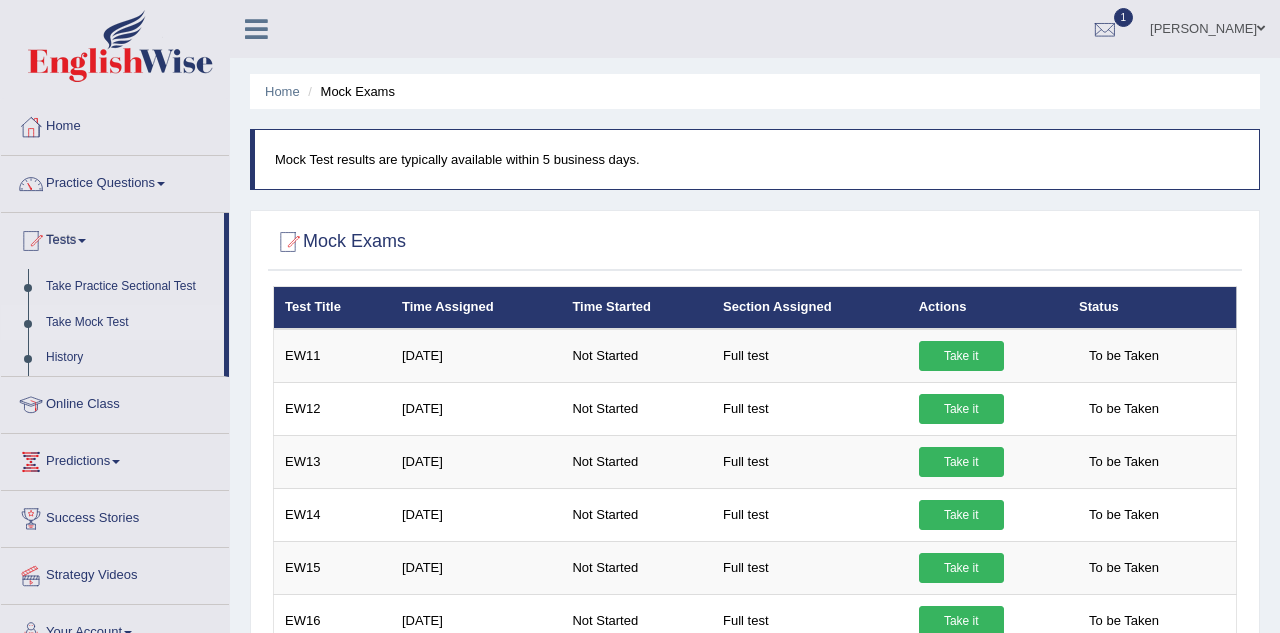 click on "History" at bounding box center (130, 358) 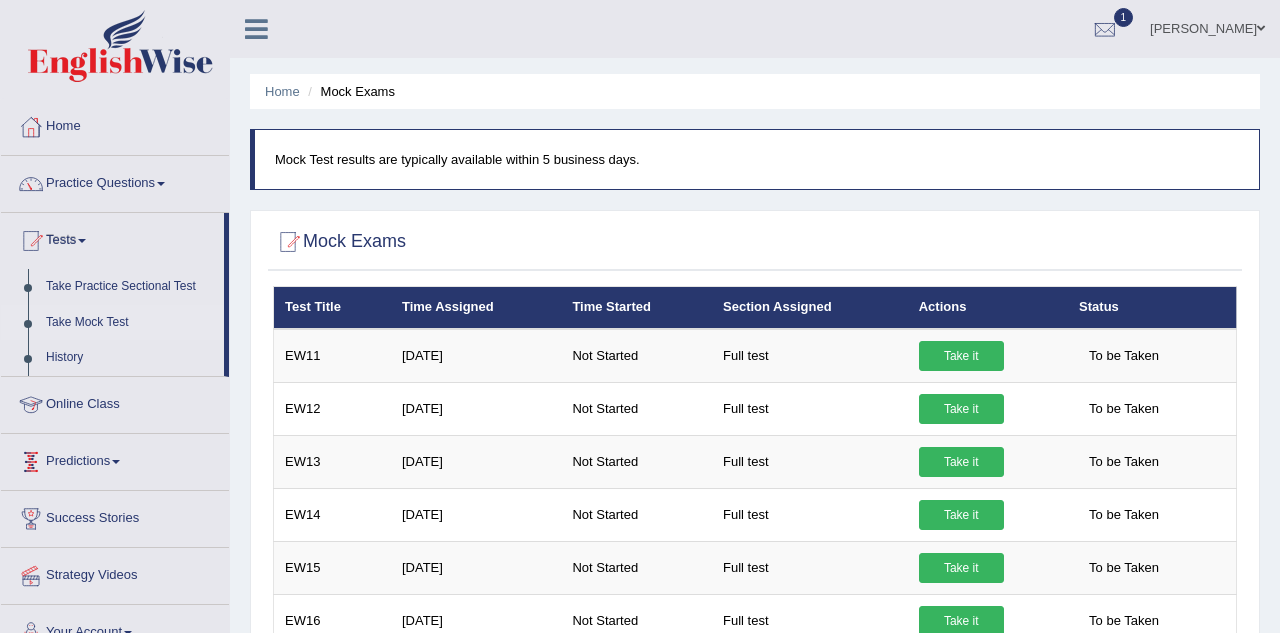 click on "History" at bounding box center (130, 358) 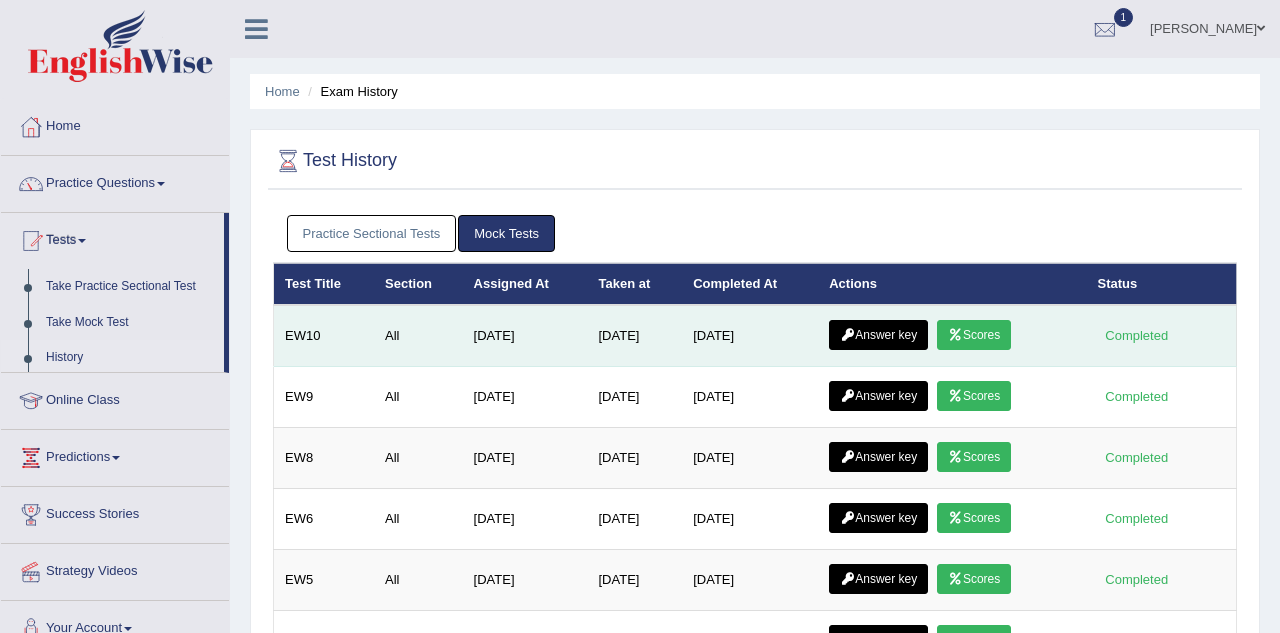 scroll, scrollTop: 0, scrollLeft: 0, axis: both 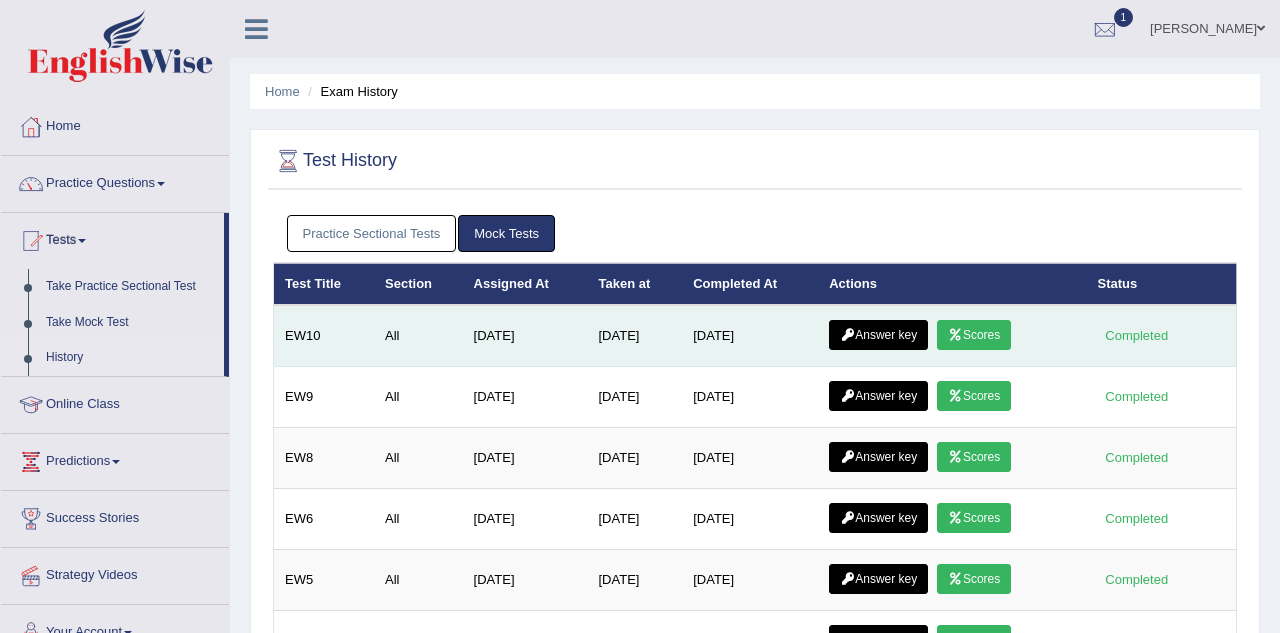 click on "Answer key" at bounding box center (878, 335) 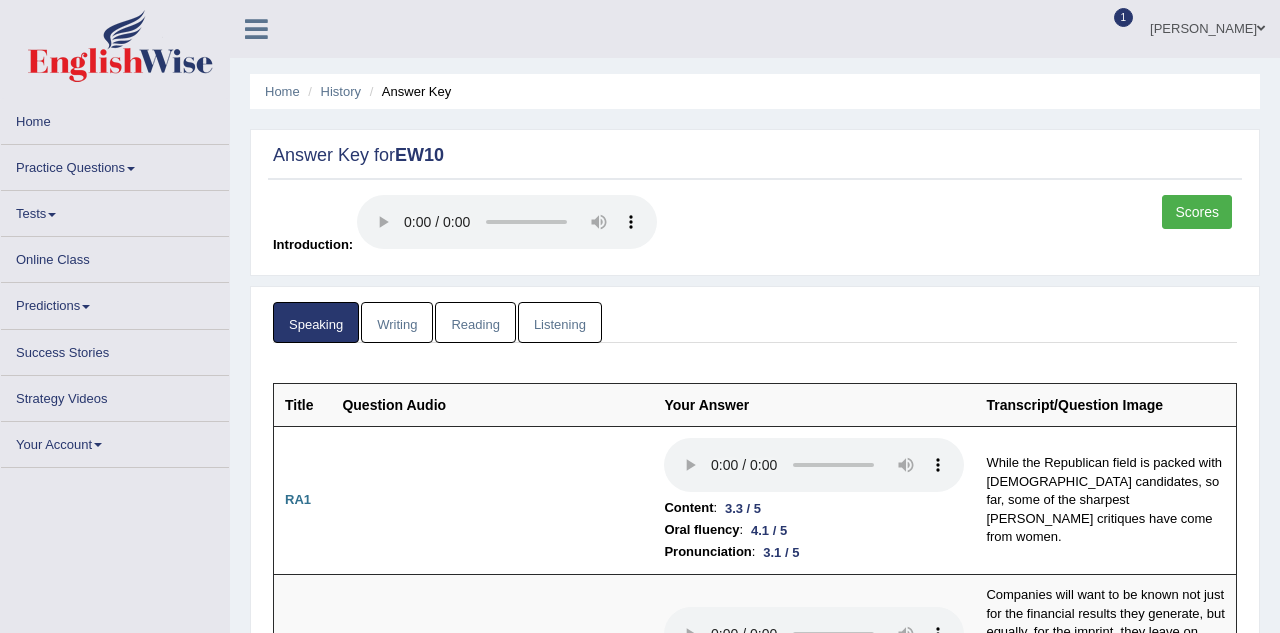 scroll, scrollTop: 0, scrollLeft: 0, axis: both 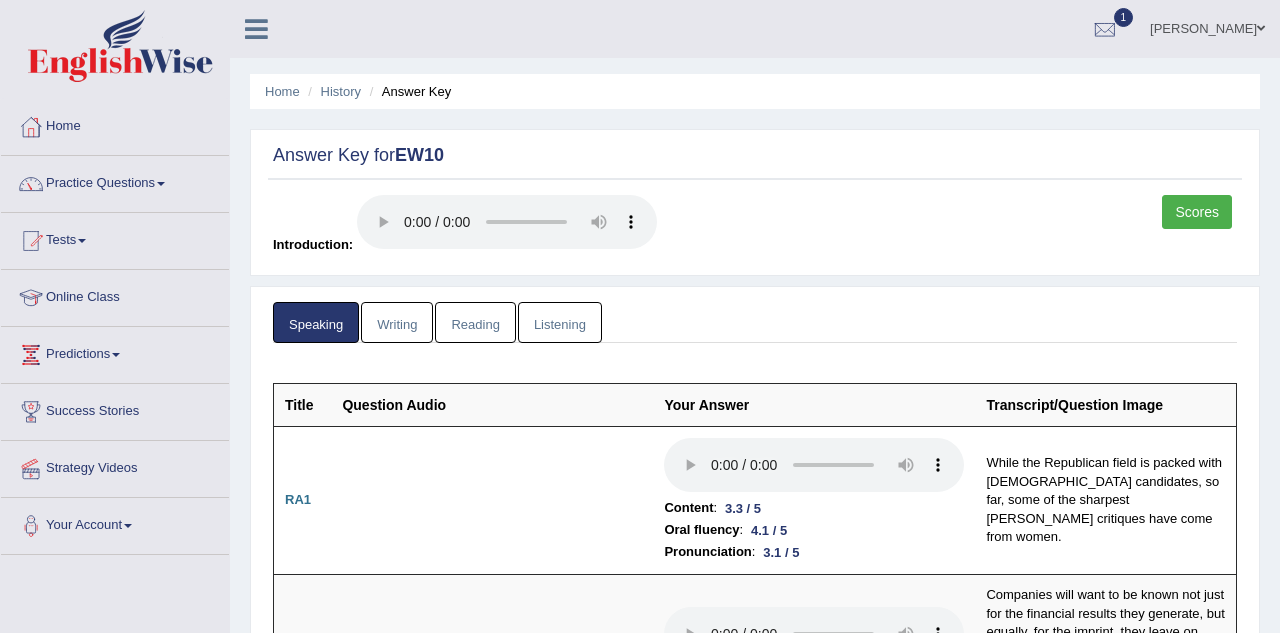 click on "Writing" at bounding box center [397, 322] 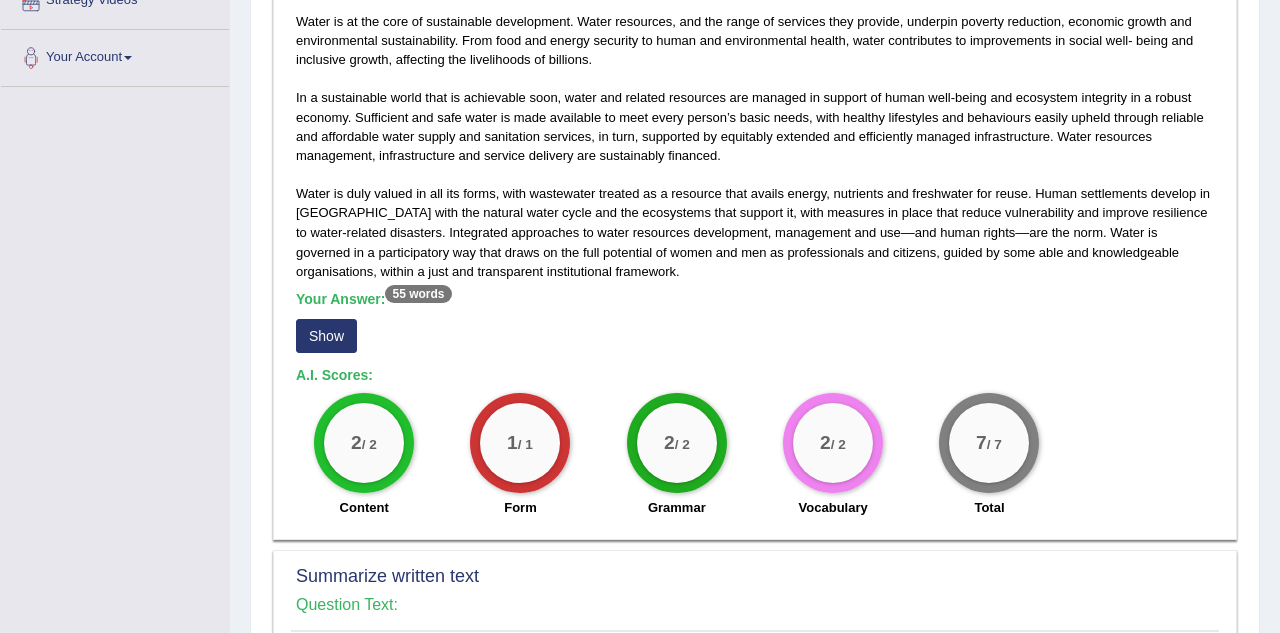 scroll, scrollTop: 408, scrollLeft: 0, axis: vertical 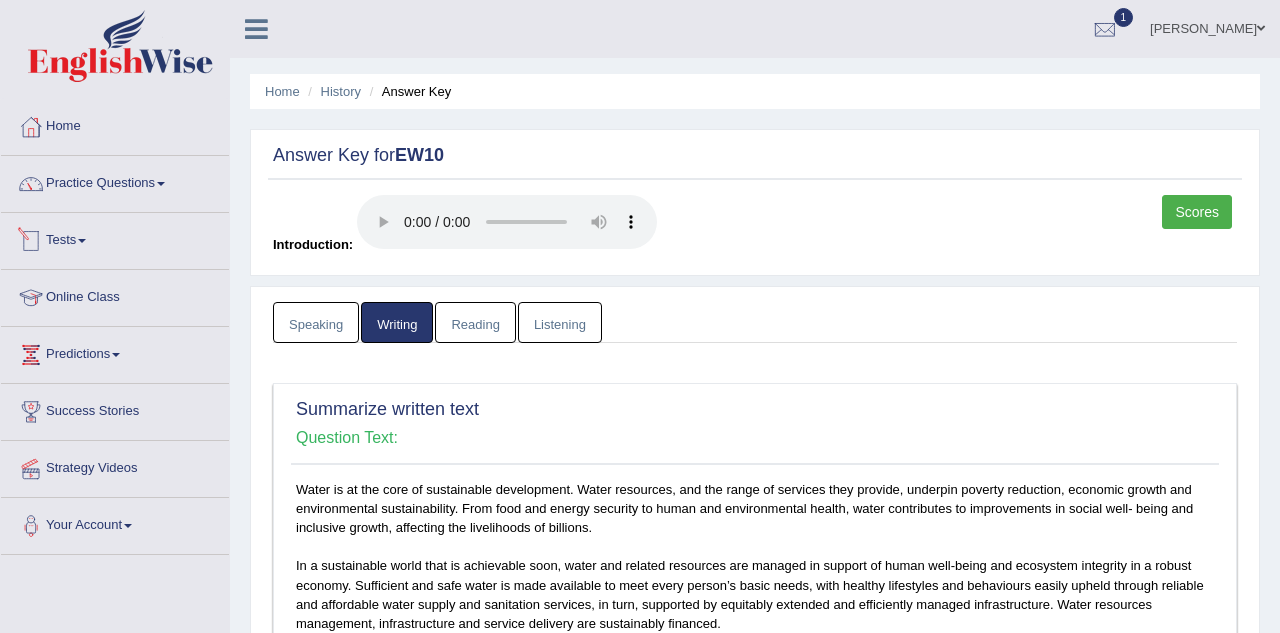 click on "Tests" at bounding box center (115, 238) 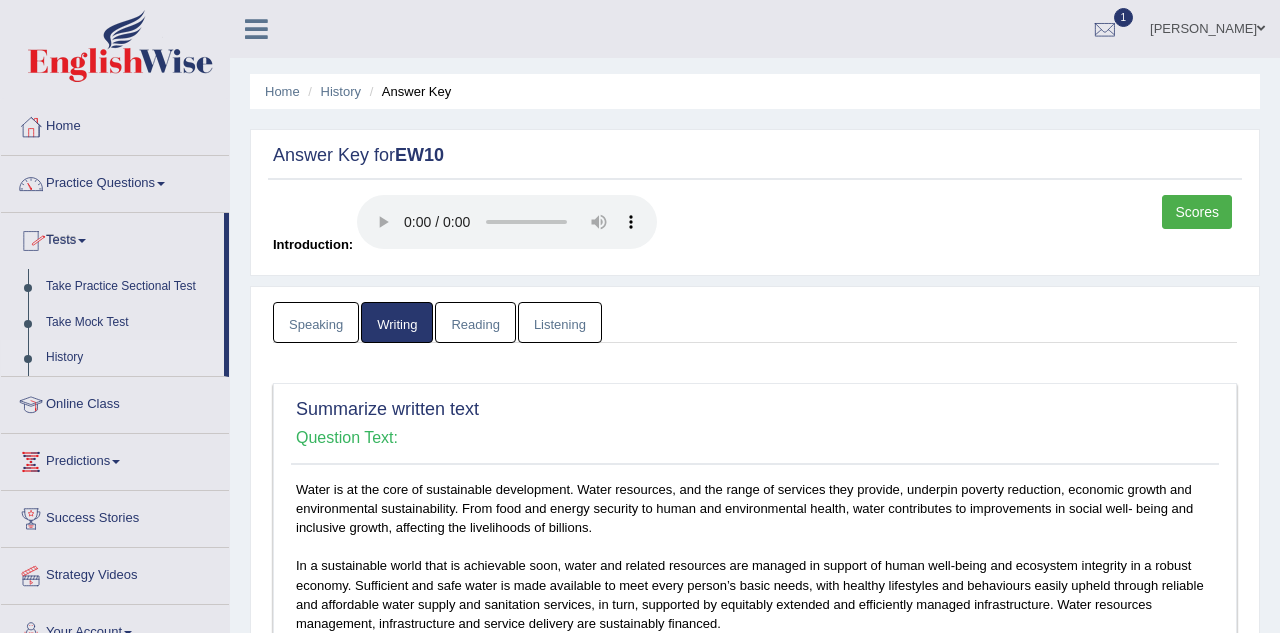 click on "History" at bounding box center (130, 358) 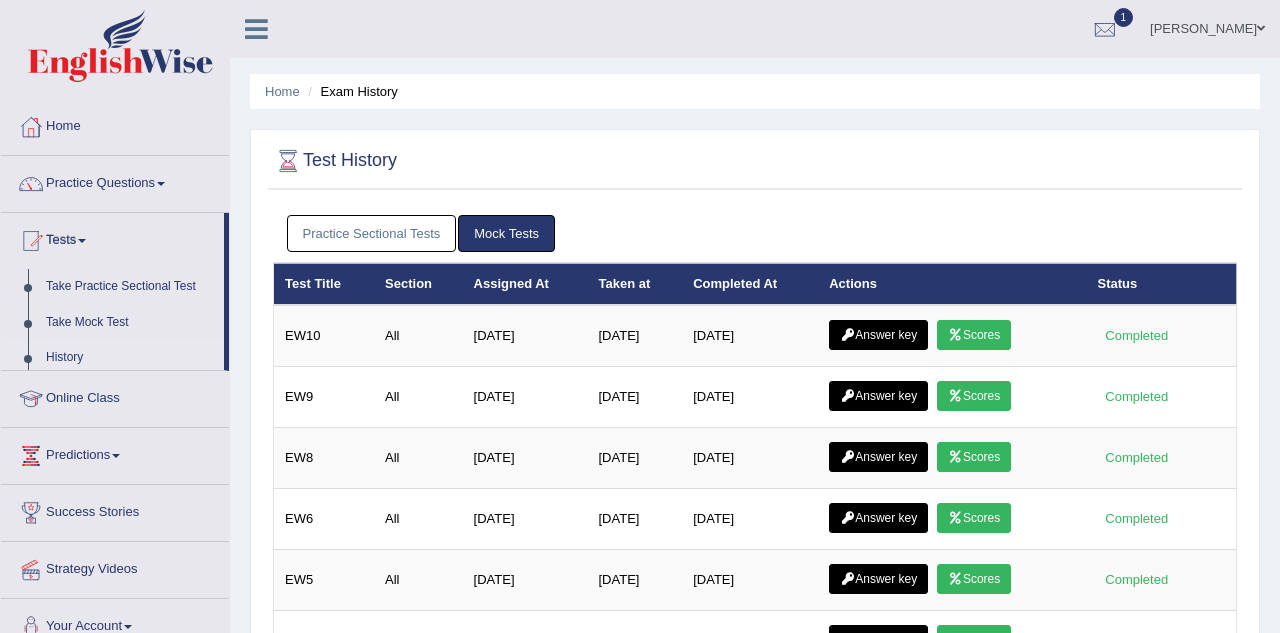 scroll, scrollTop: 0, scrollLeft: 0, axis: both 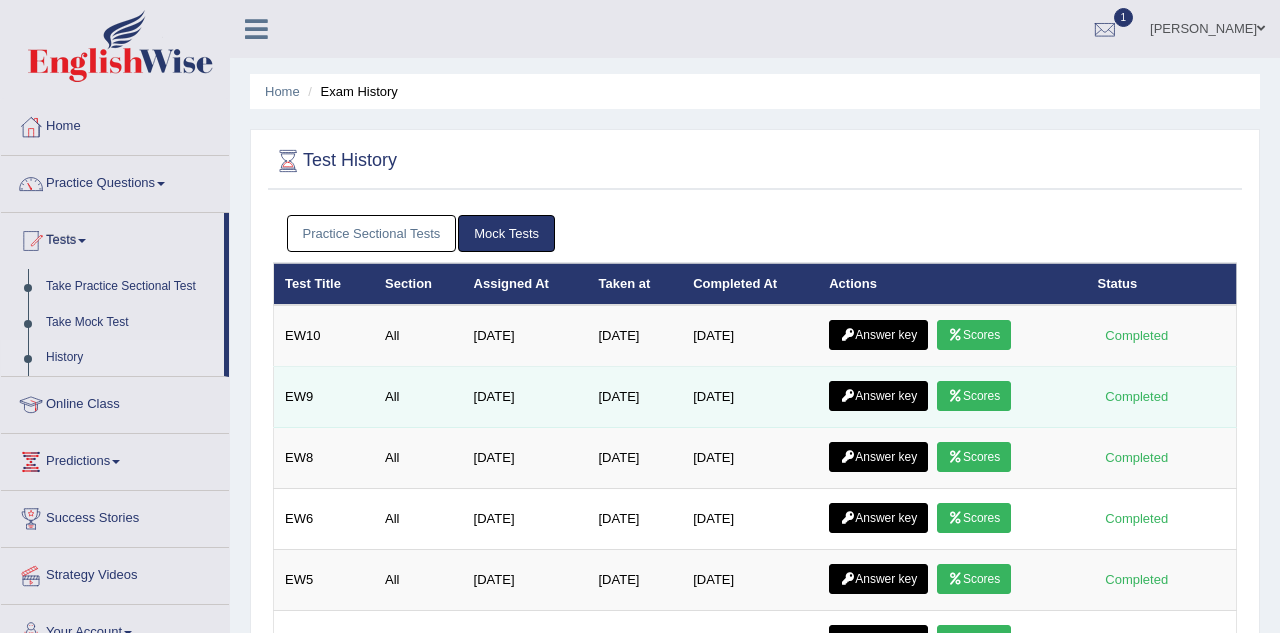 click on "Answer key" at bounding box center [878, 396] 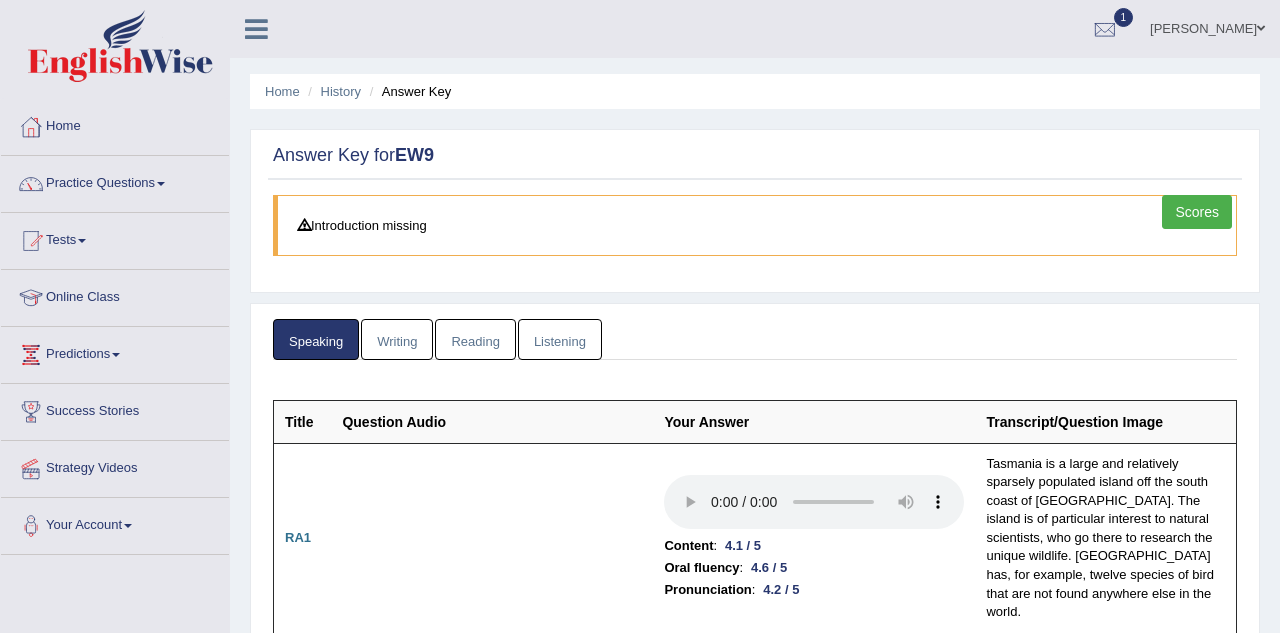 scroll, scrollTop: 0, scrollLeft: 0, axis: both 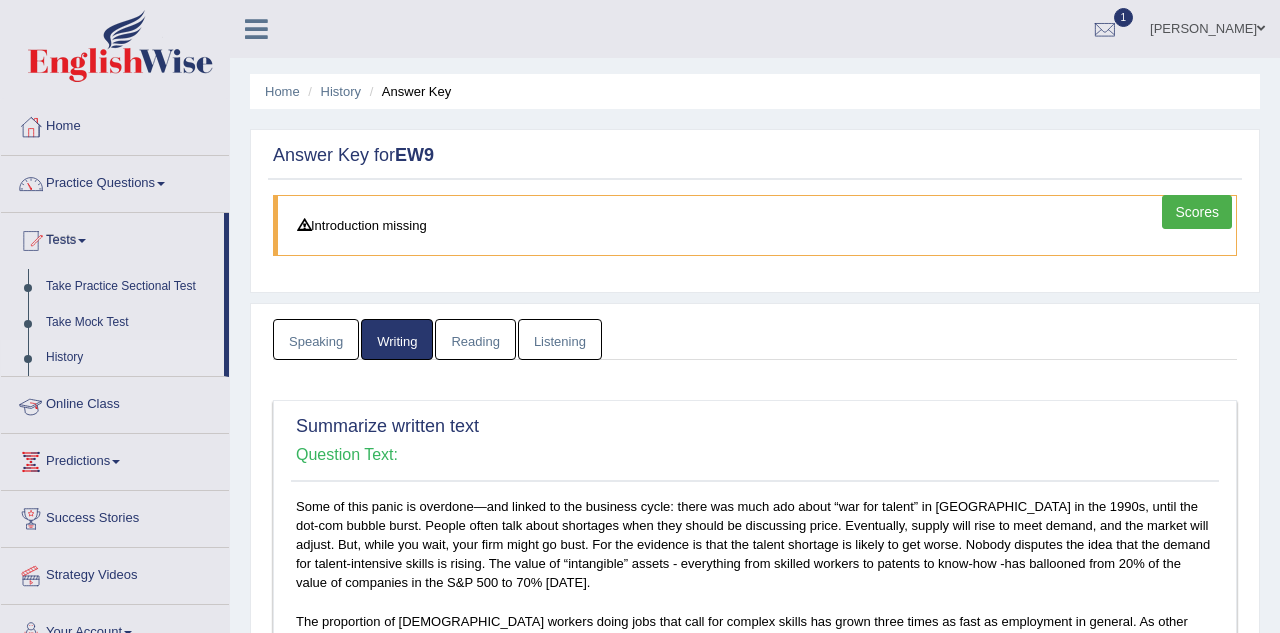 click on "History" at bounding box center [130, 358] 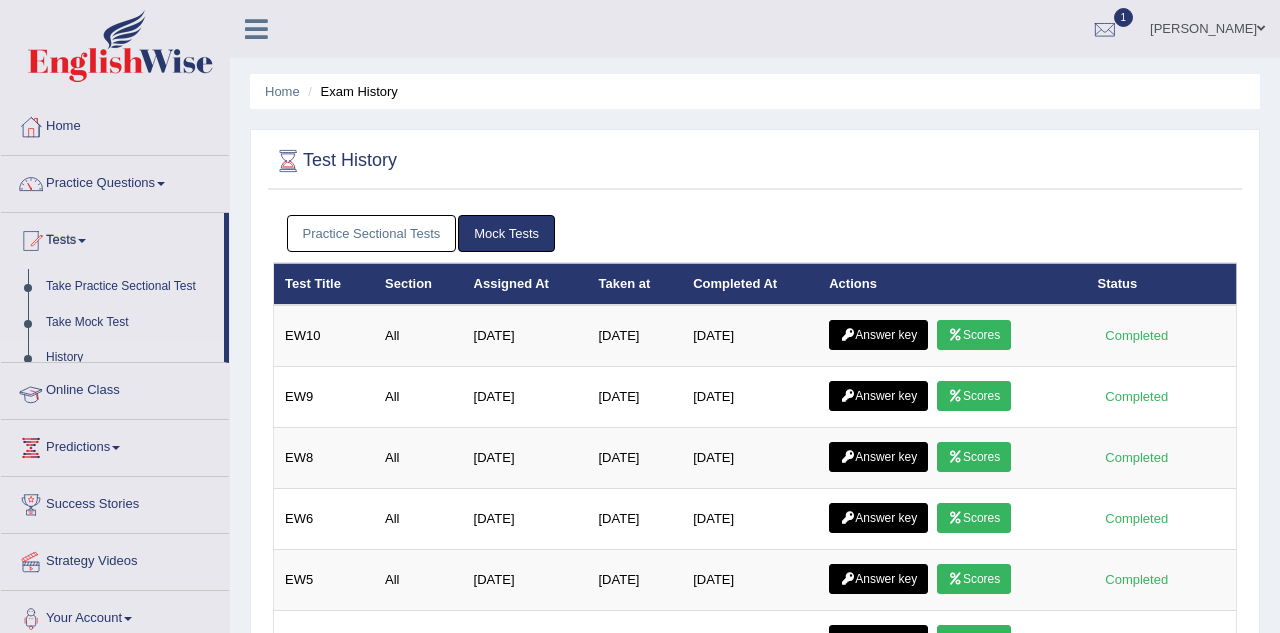 scroll, scrollTop: 0, scrollLeft: 0, axis: both 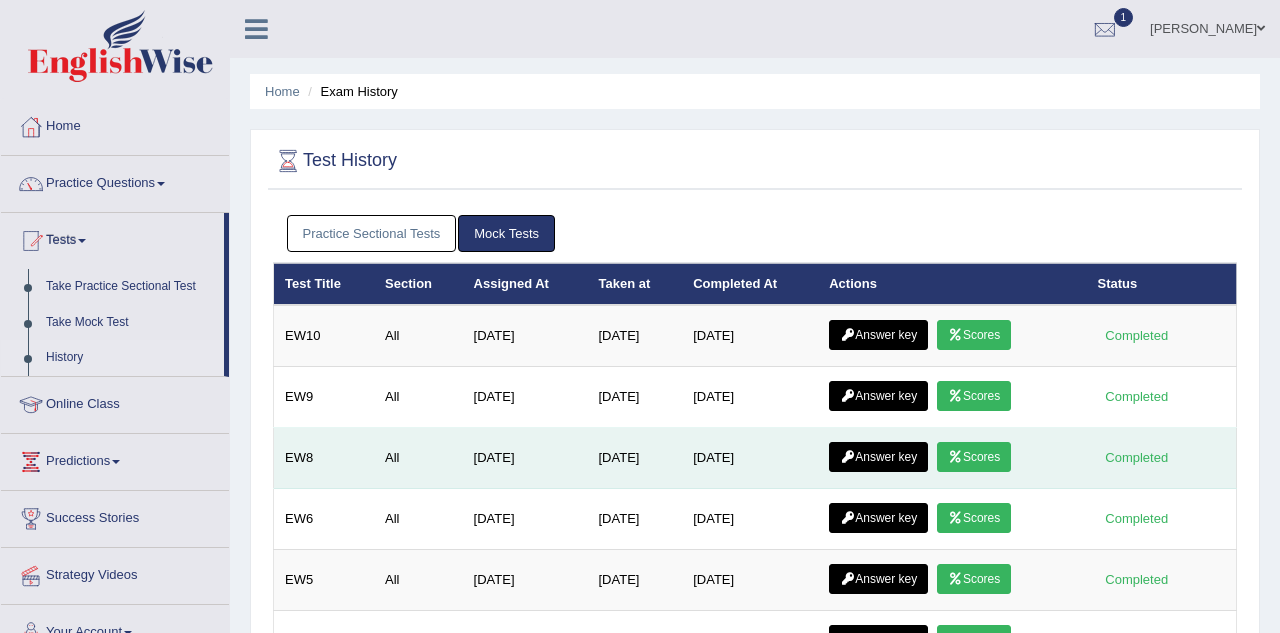 click on "Answer key" at bounding box center (878, 457) 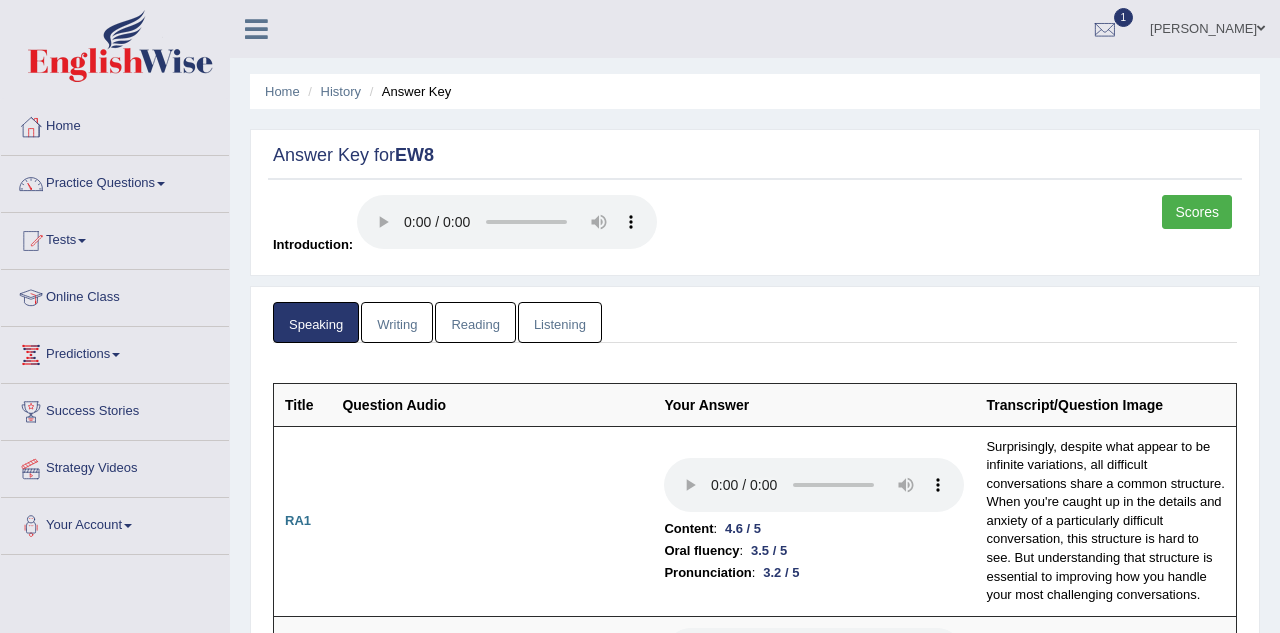 scroll, scrollTop: 0, scrollLeft: 0, axis: both 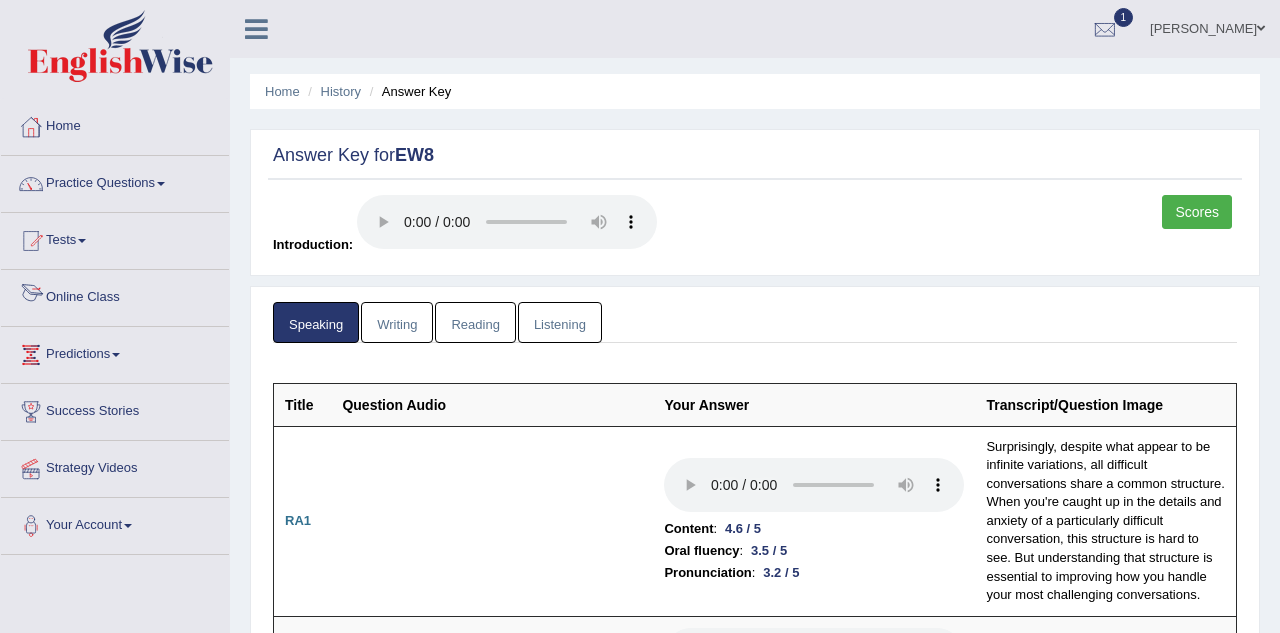 click on "Writing" at bounding box center [397, 322] 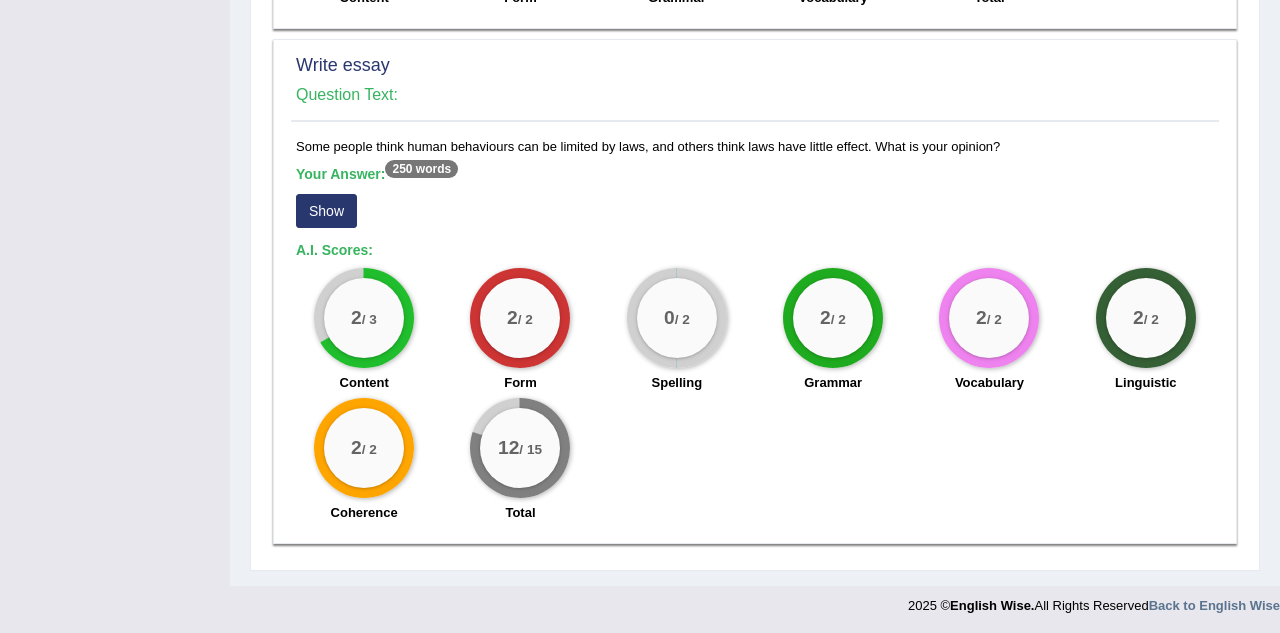 scroll, scrollTop: 200, scrollLeft: 0, axis: vertical 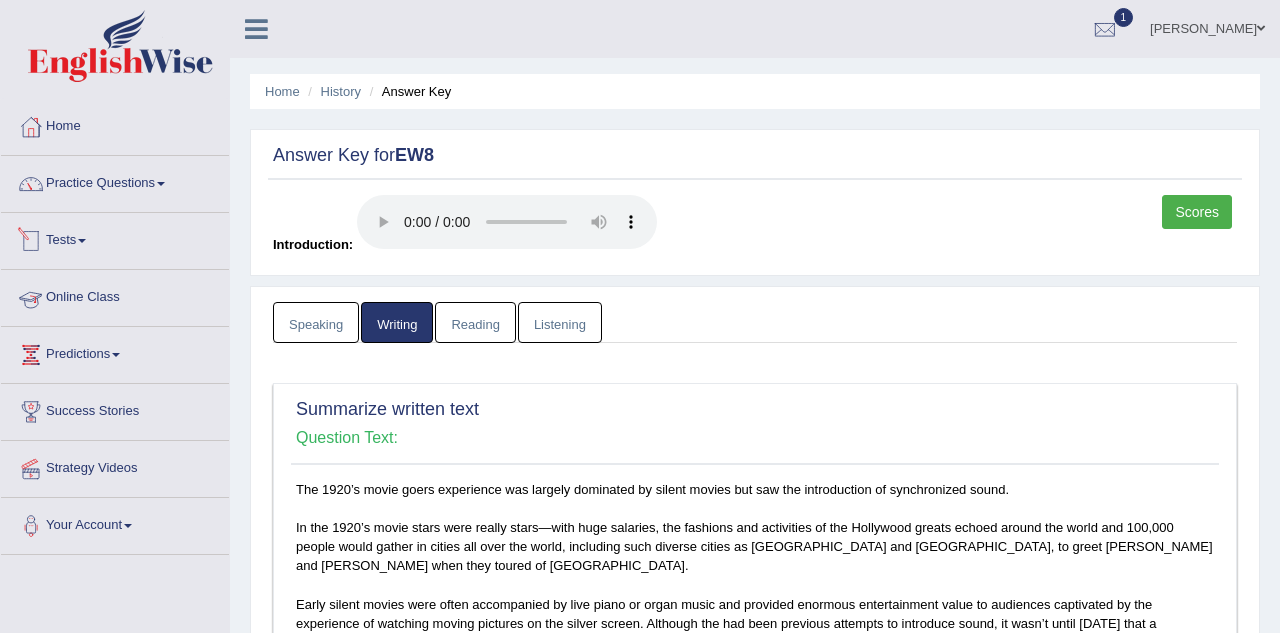 click on "Tests" at bounding box center [115, 238] 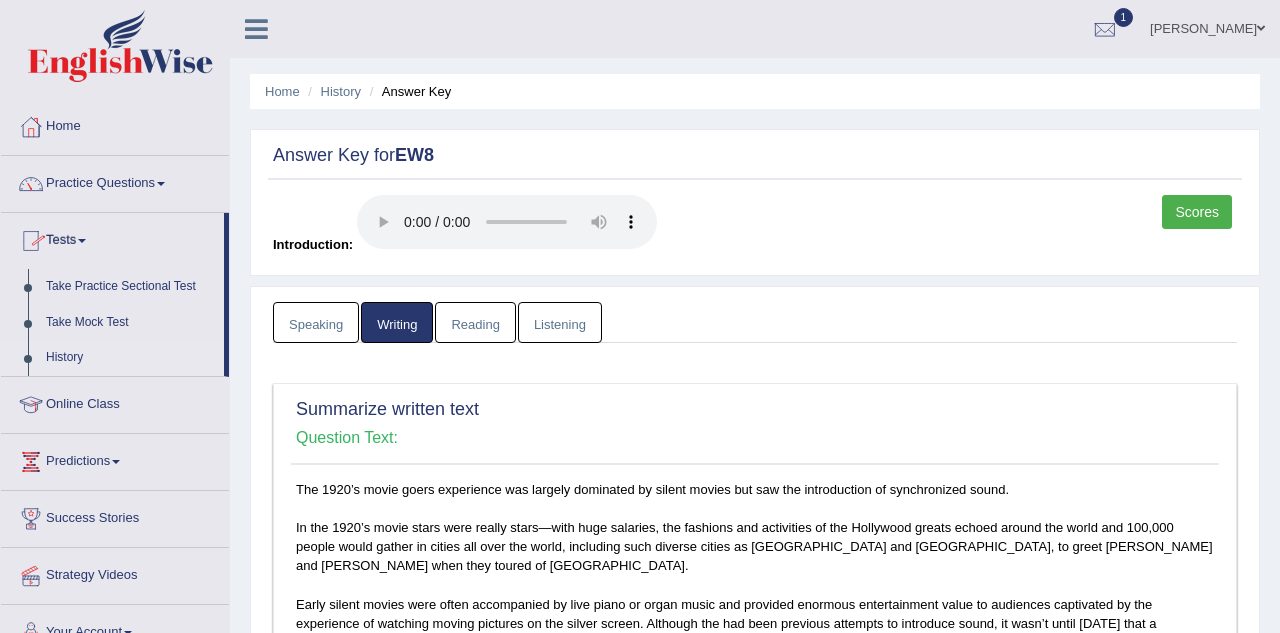click on "History" at bounding box center [130, 358] 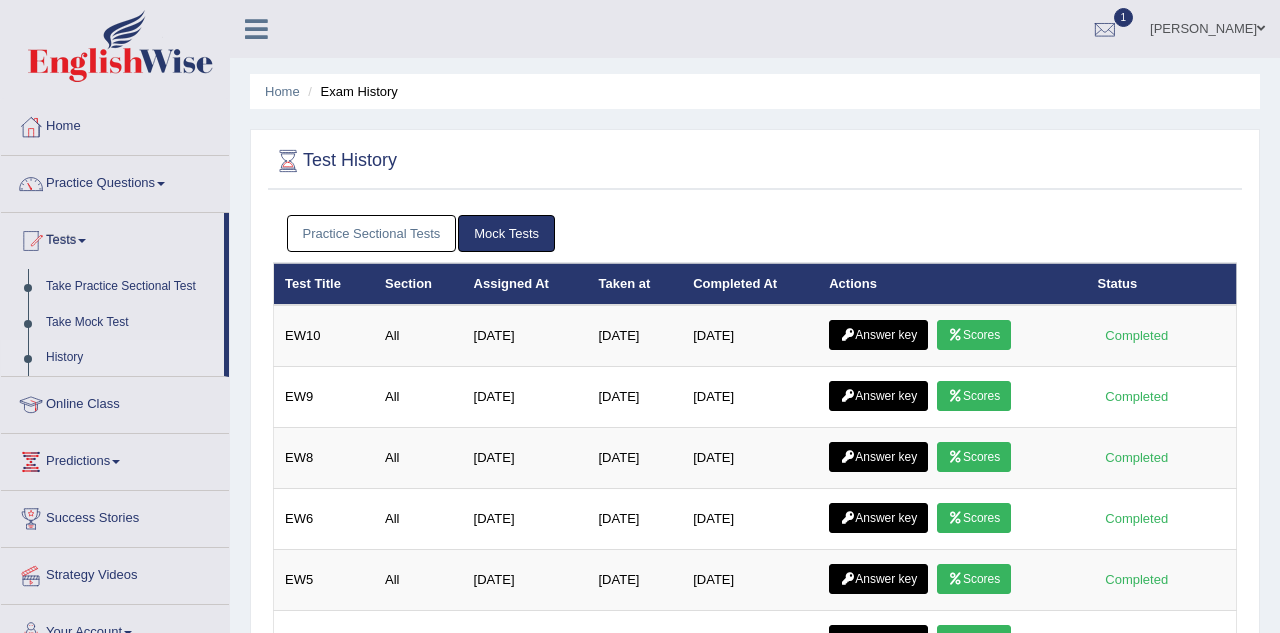scroll, scrollTop: 0, scrollLeft: 0, axis: both 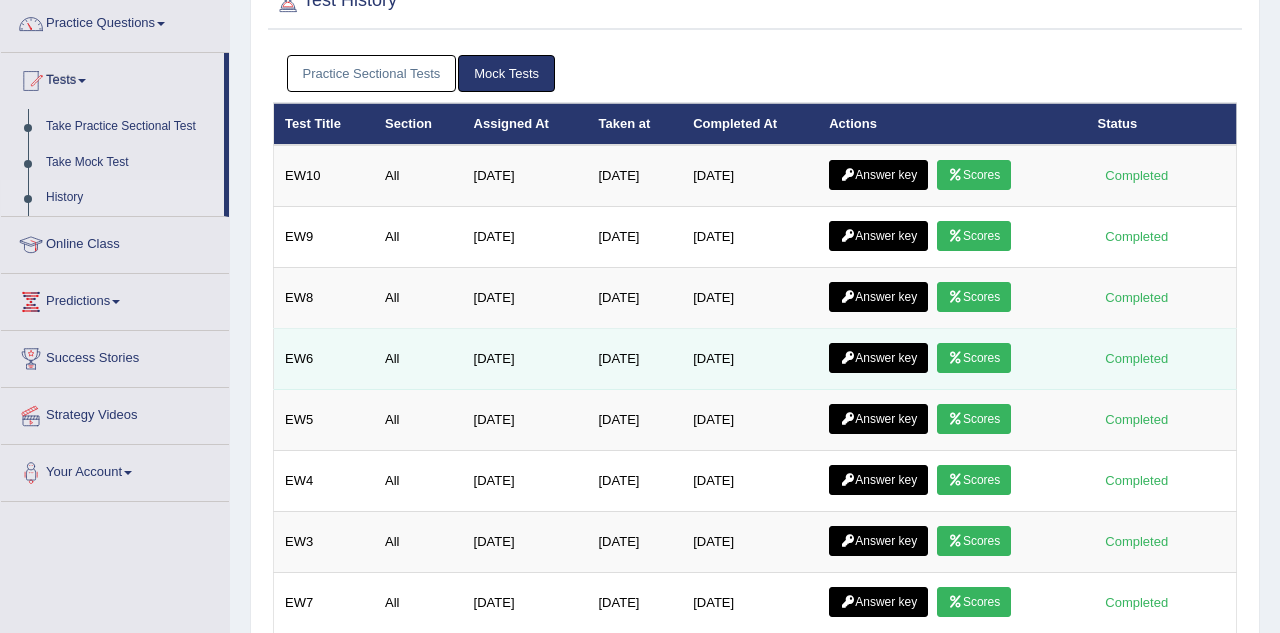 click on "Answer key" at bounding box center (878, 358) 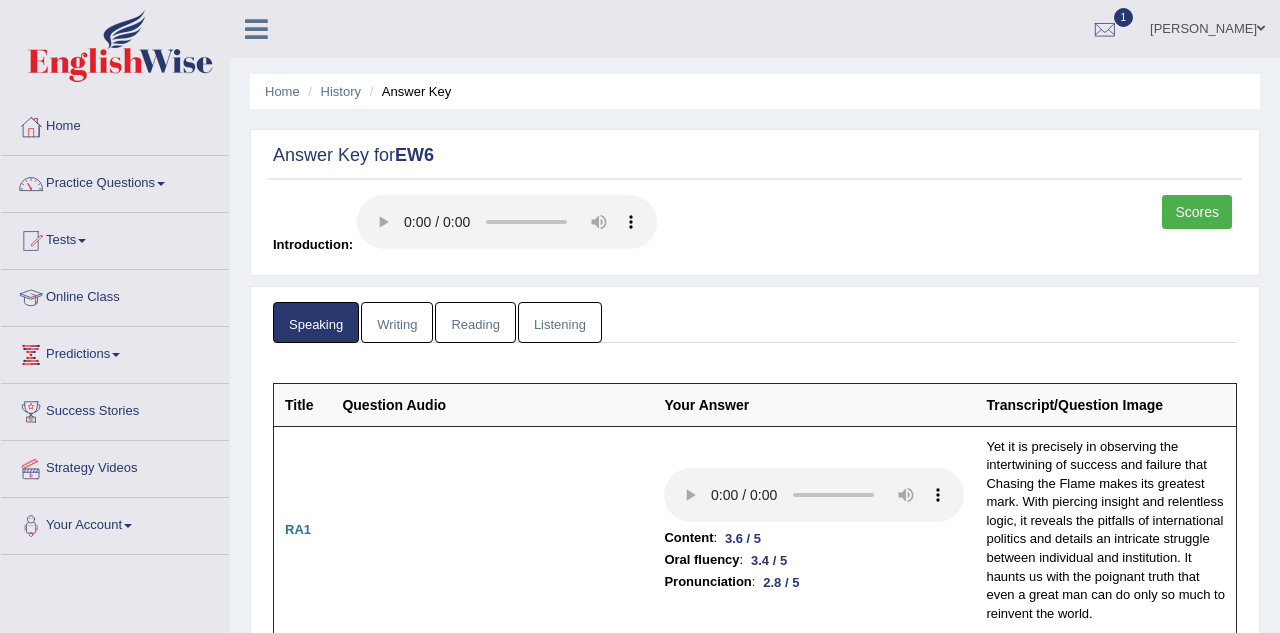 scroll, scrollTop: 0, scrollLeft: 0, axis: both 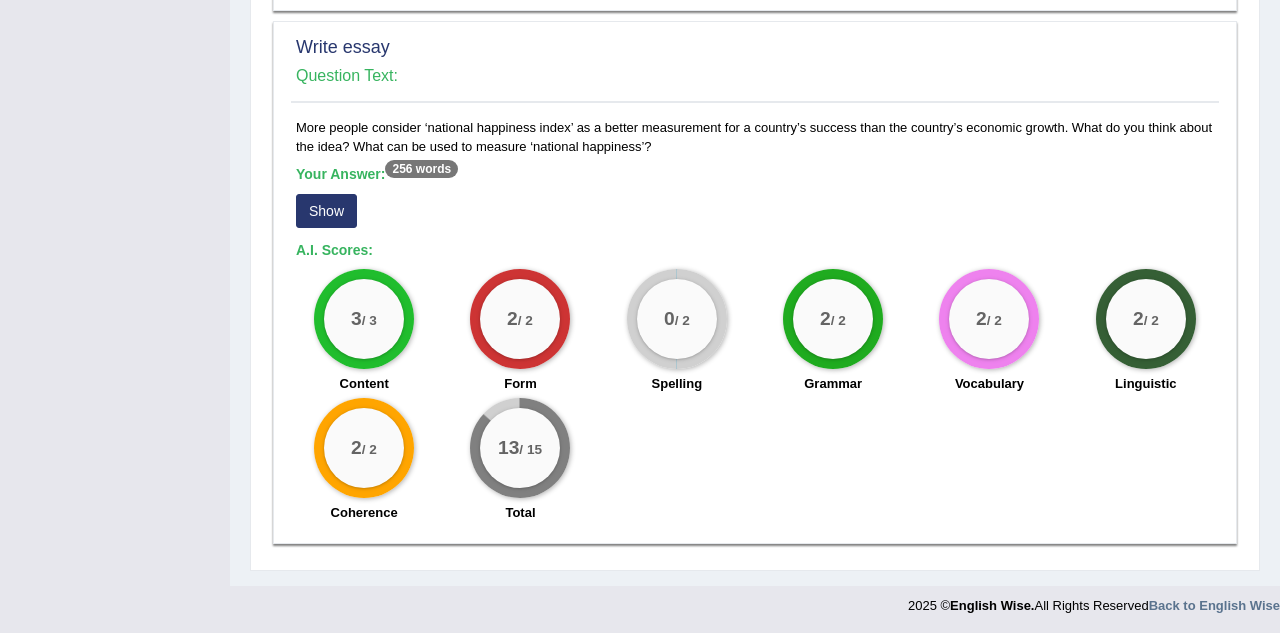 click on "Show" at bounding box center [326, 211] 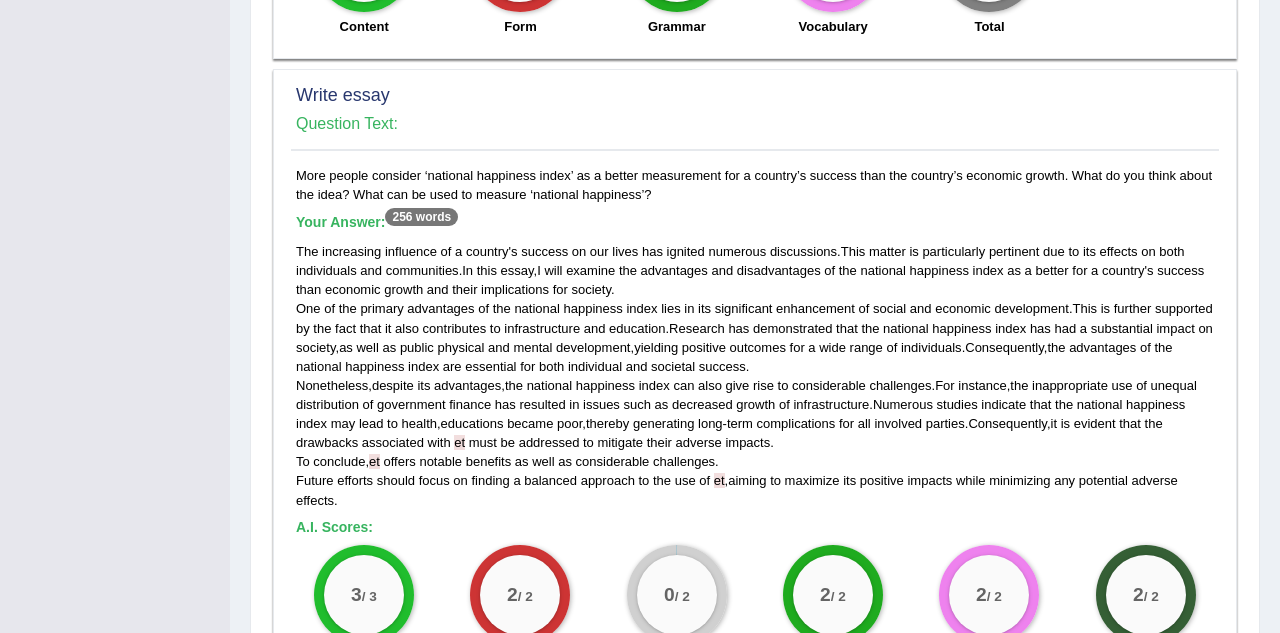 scroll, scrollTop: 1610, scrollLeft: 0, axis: vertical 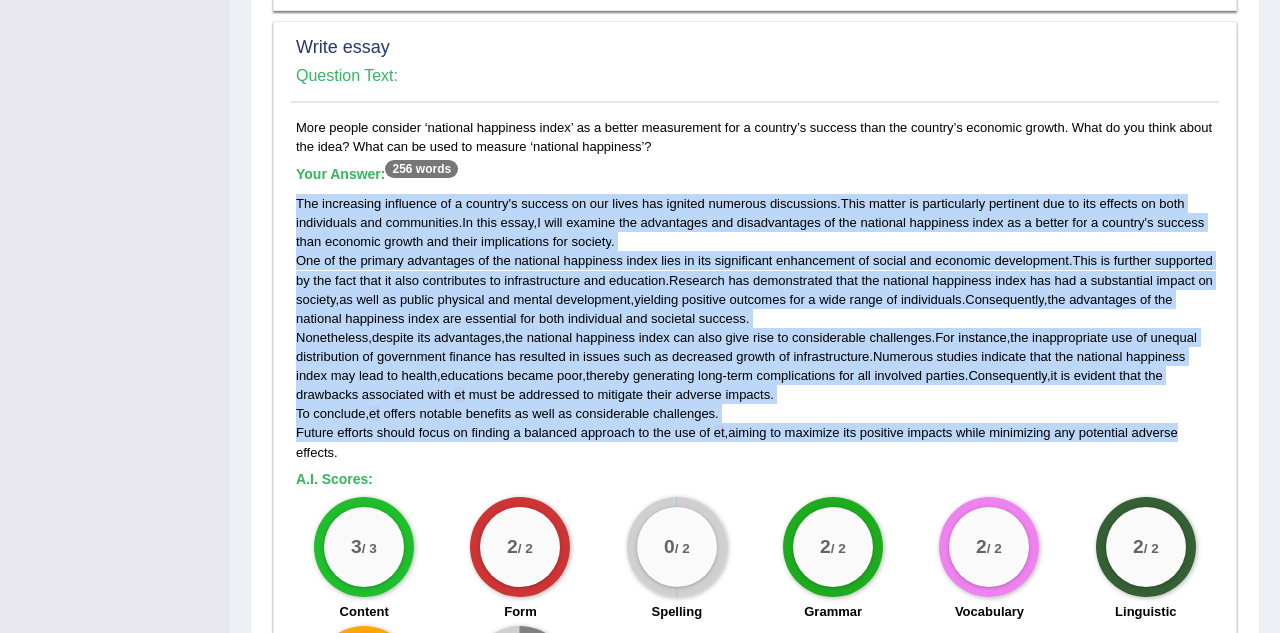 drag, startPoint x: 298, startPoint y: 199, endPoint x: 1195, endPoint y: 423, distance: 924.54584 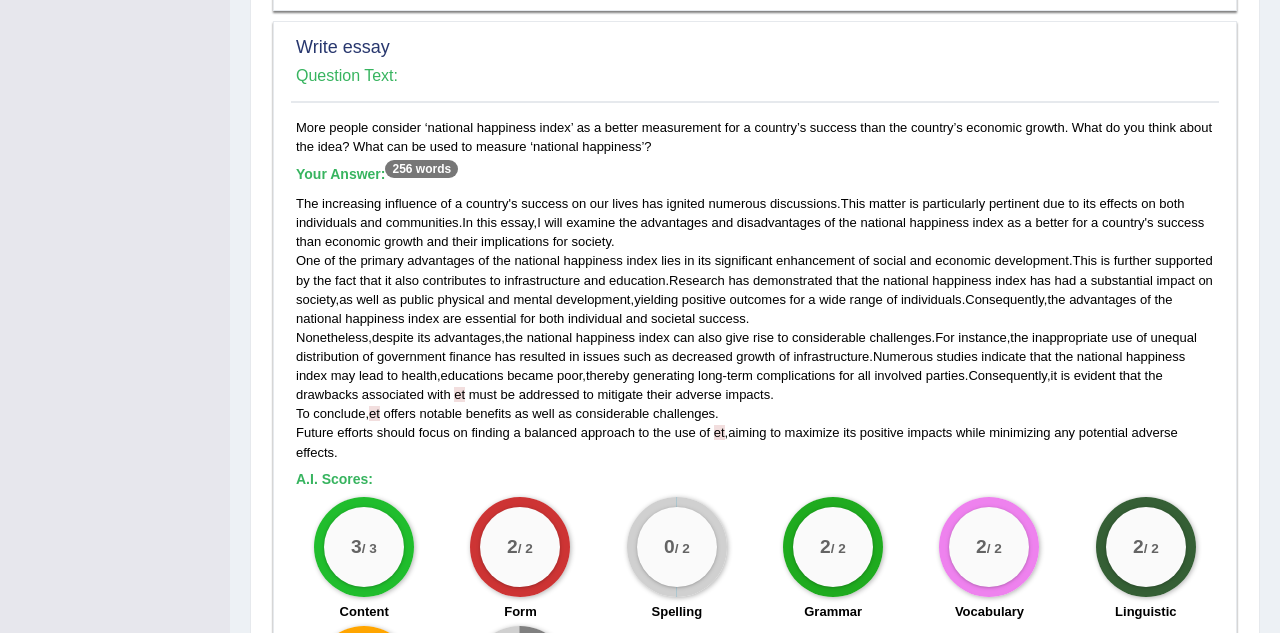 click on "The   increasing   influence   of   a   country ' s   success   on   our   lives   has   ignited   numerous   discussions .  This   matter   is   particularly   pertinent   due   to   its   effects   on   both   individuals   and   communities .  In   this   essay ,  I   will   examine   the   advantages   and   disadvantages   of   the   national   happiness   index   as   a   better   for   a   country ' s   success   than   economic   growth   and   their   implications   for   society . One   of   the   primary   advantages   of   the   national   happiness   index   lies   in   its   significant   enhancement   of   social   and   economic   development .  This   is   further   supported   by   the   fact   that   it   also   contributes   to   infrastructure   and   education .  Research   has   demonstrated   that   the   national   happiness   index   has   had   a   substantial   impact   on   society ,  as   well   as   public   physical   and   mental   development ,  yielding   positive   outcomes" at bounding box center [755, 328] 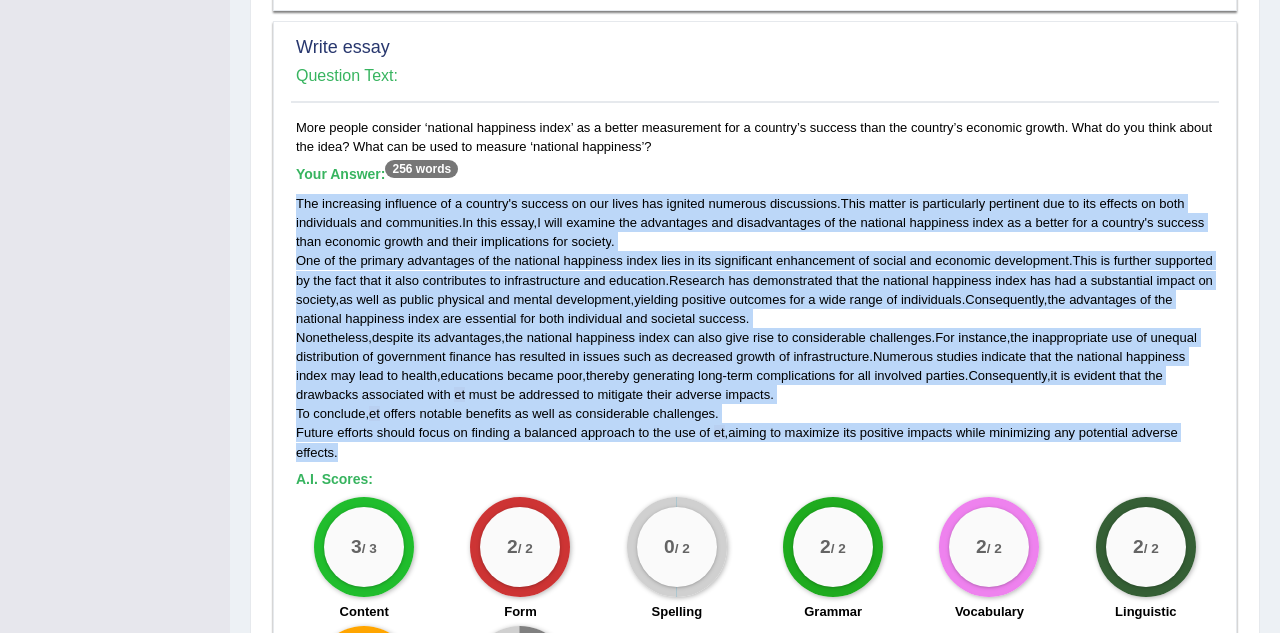 drag, startPoint x: 295, startPoint y: 195, endPoint x: 495, endPoint y: 443, distance: 318.59692 